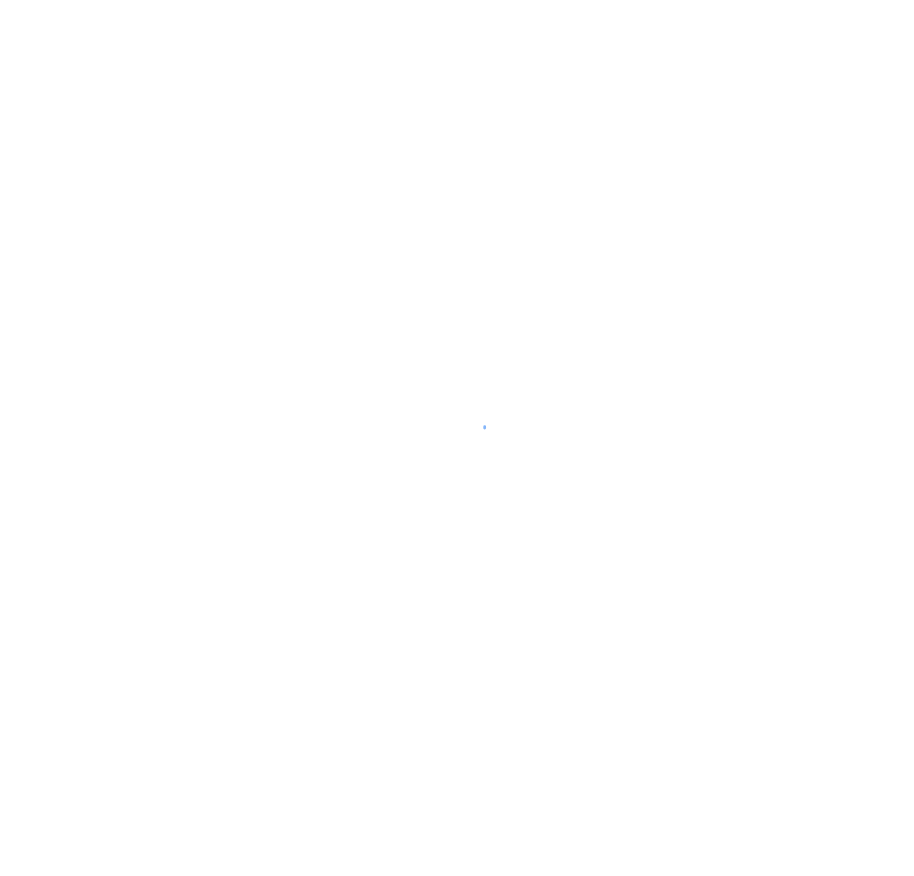 scroll, scrollTop: 0, scrollLeft: 0, axis: both 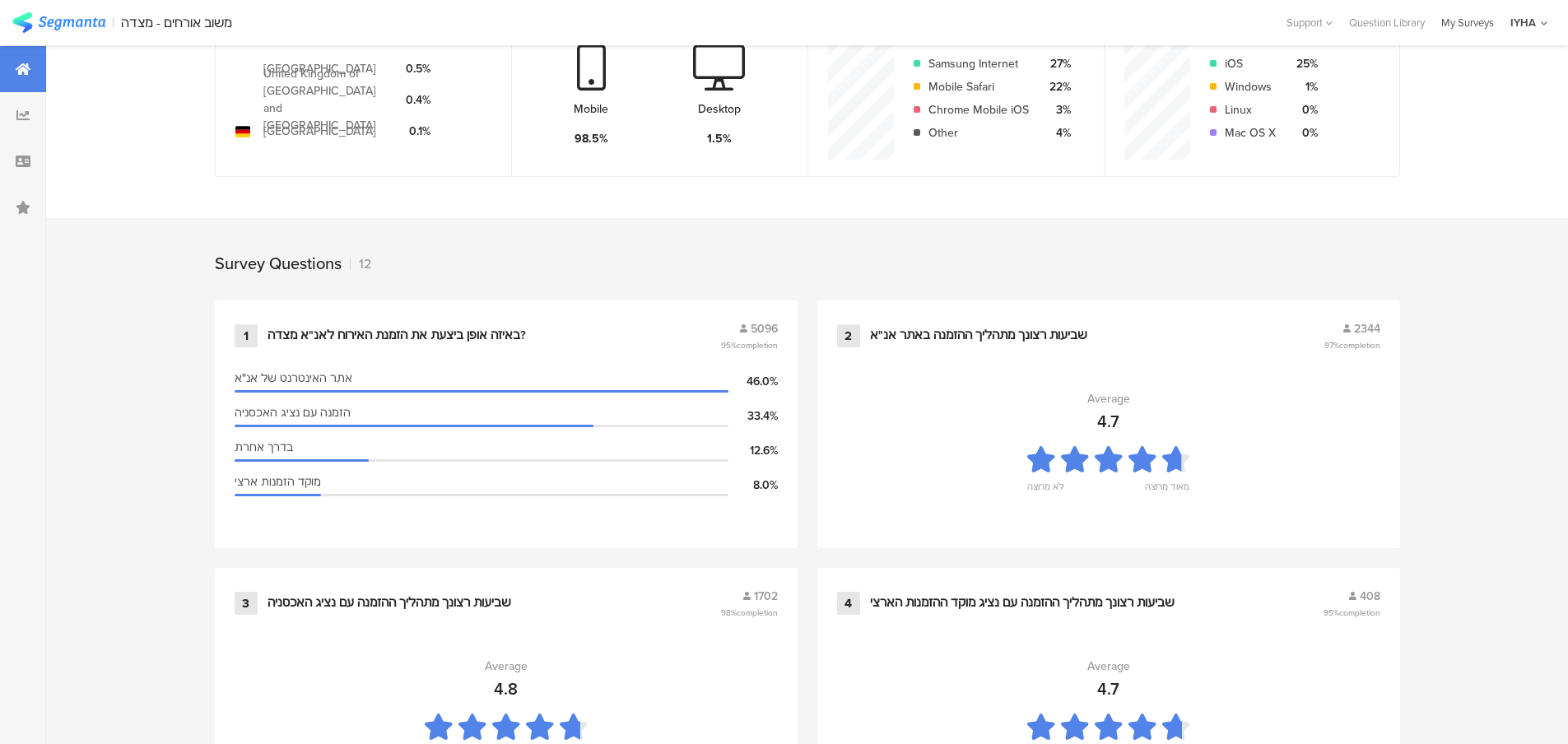 click on "My Surveys" at bounding box center [1468, 22] 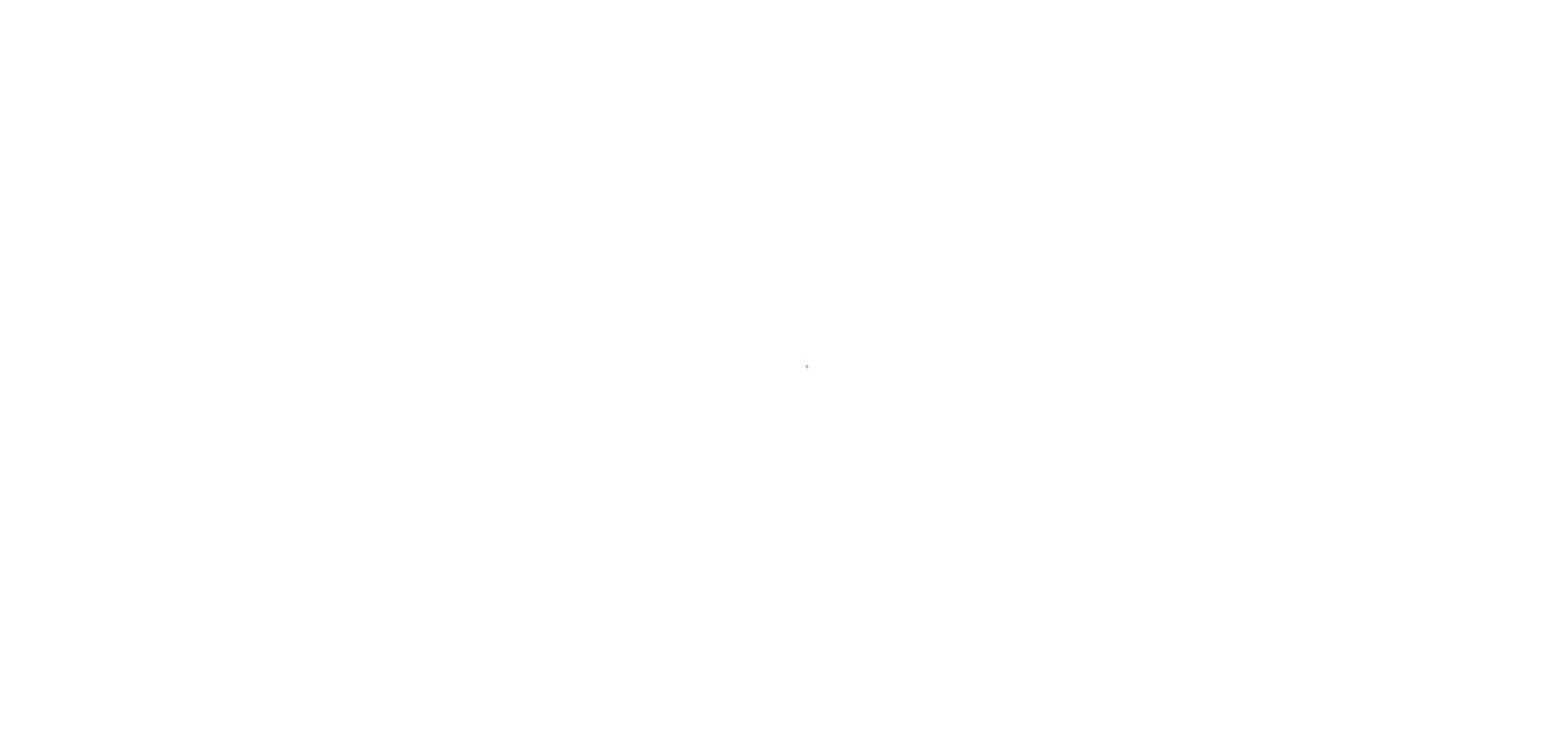 scroll, scrollTop: 0, scrollLeft: 0, axis: both 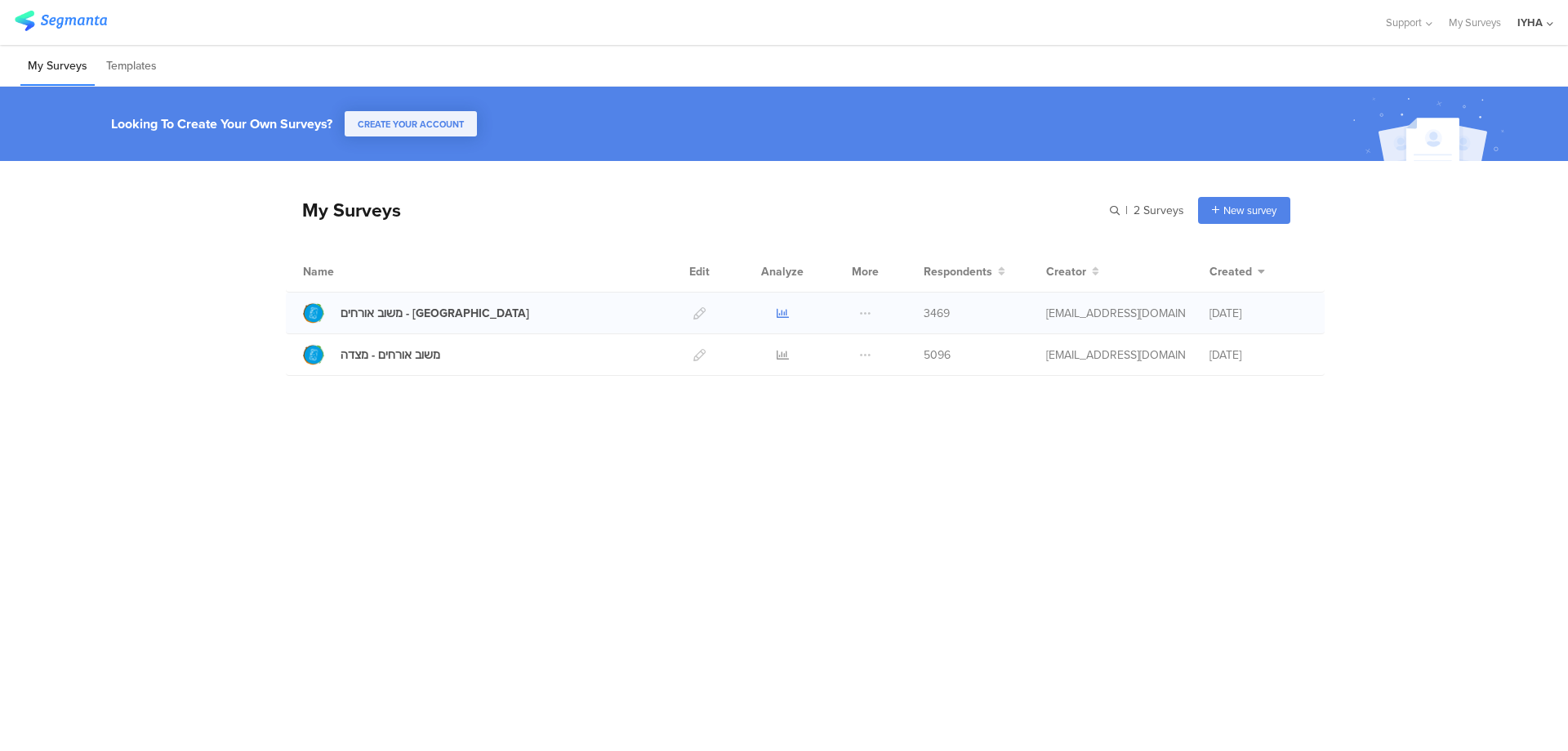 click at bounding box center (782, 313) 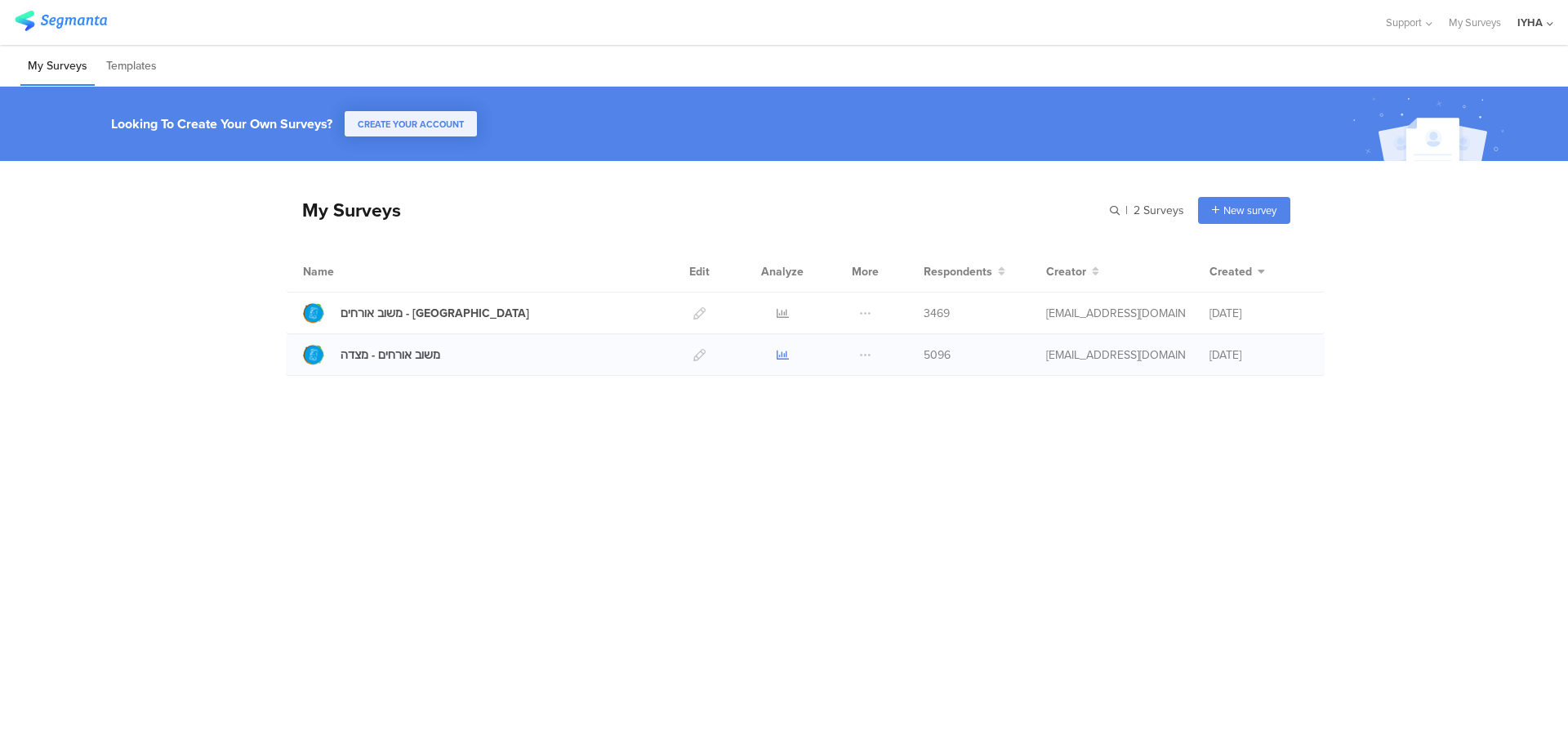 click at bounding box center [782, 355] 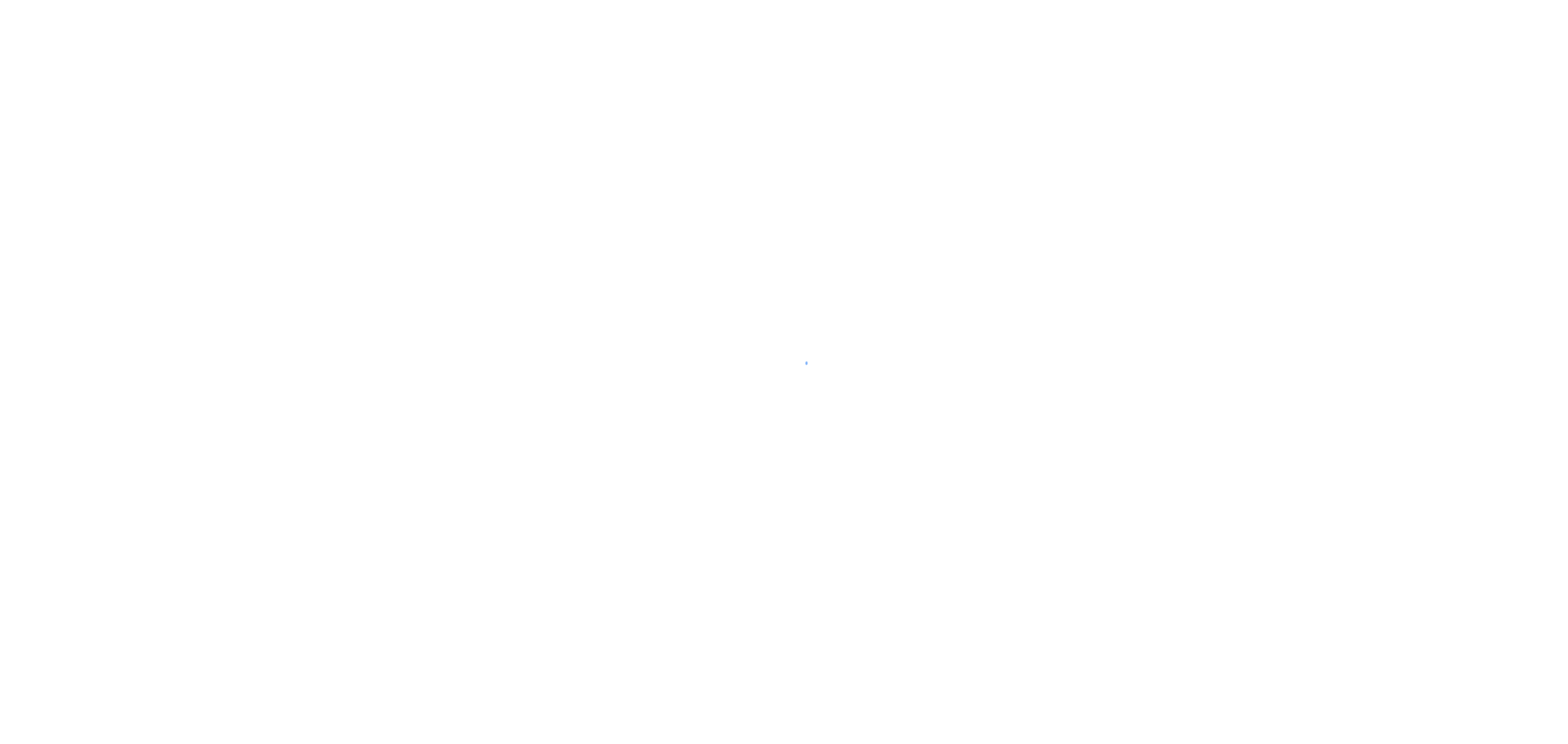 scroll, scrollTop: 0, scrollLeft: 0, axis: both 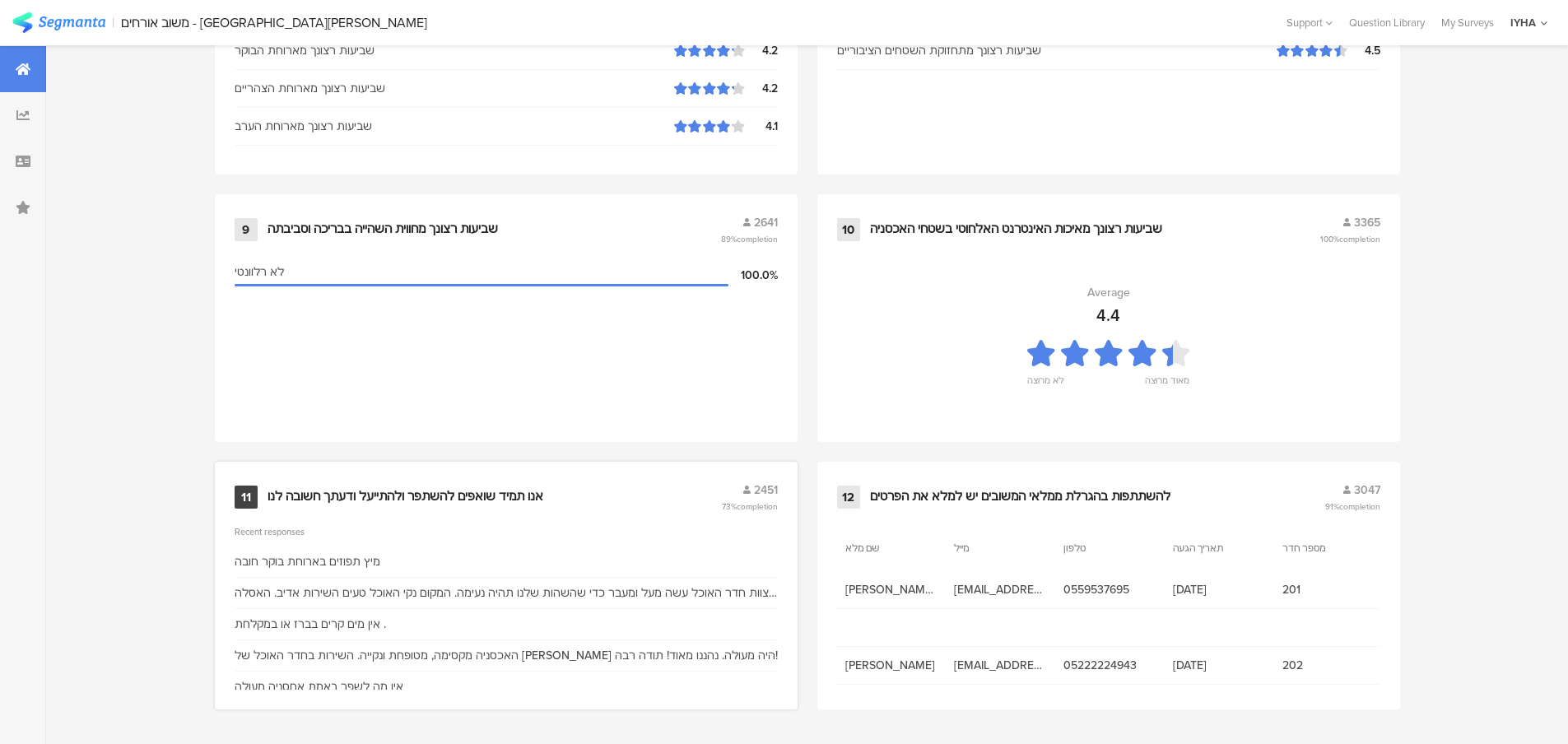 click on "אנו תמיד שואפים להשתפר ולהתייעל ודעתך חשובה לנו" at bounding box center [405, 497] 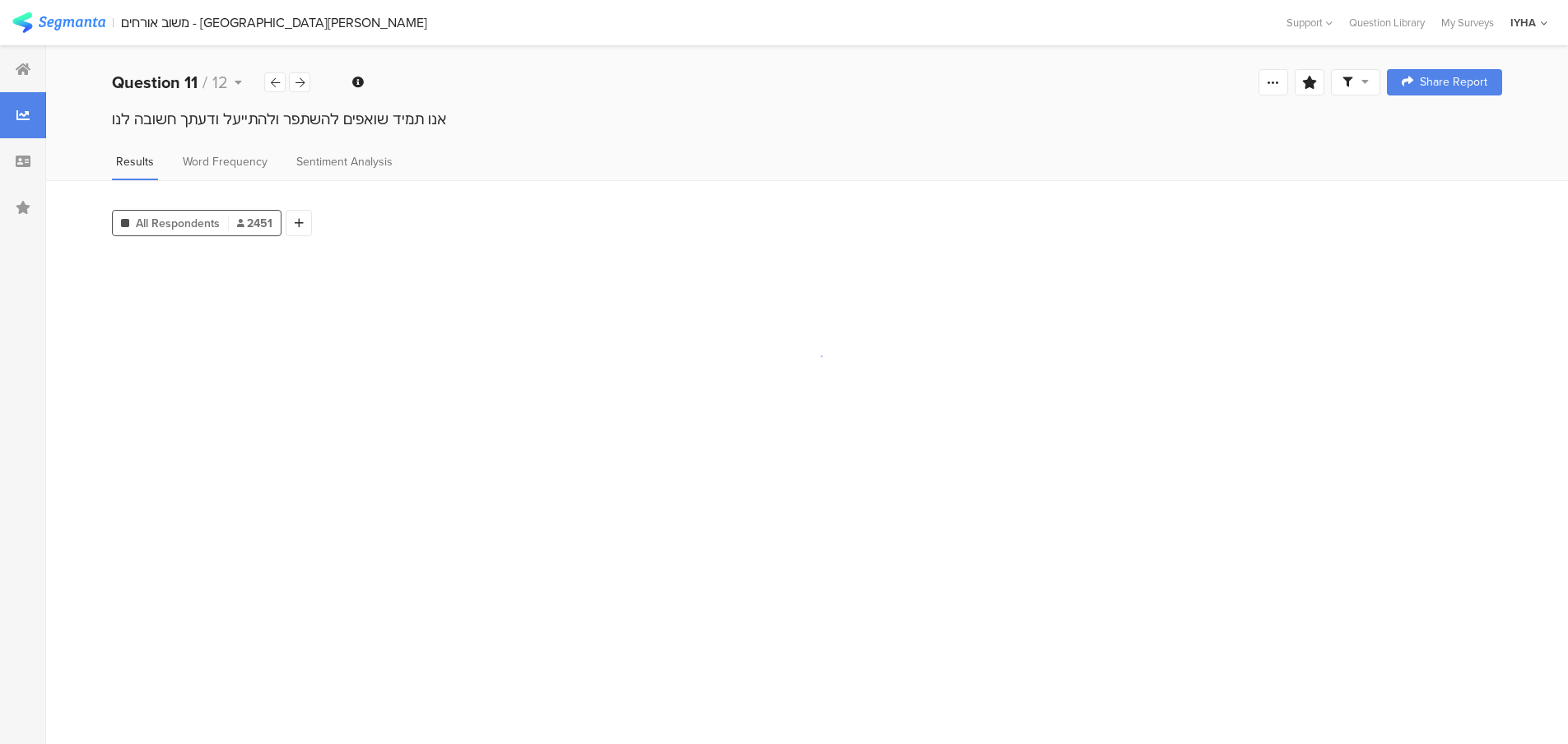 scroll, scrollTop: 0, scrollLeft: 0, axis: both 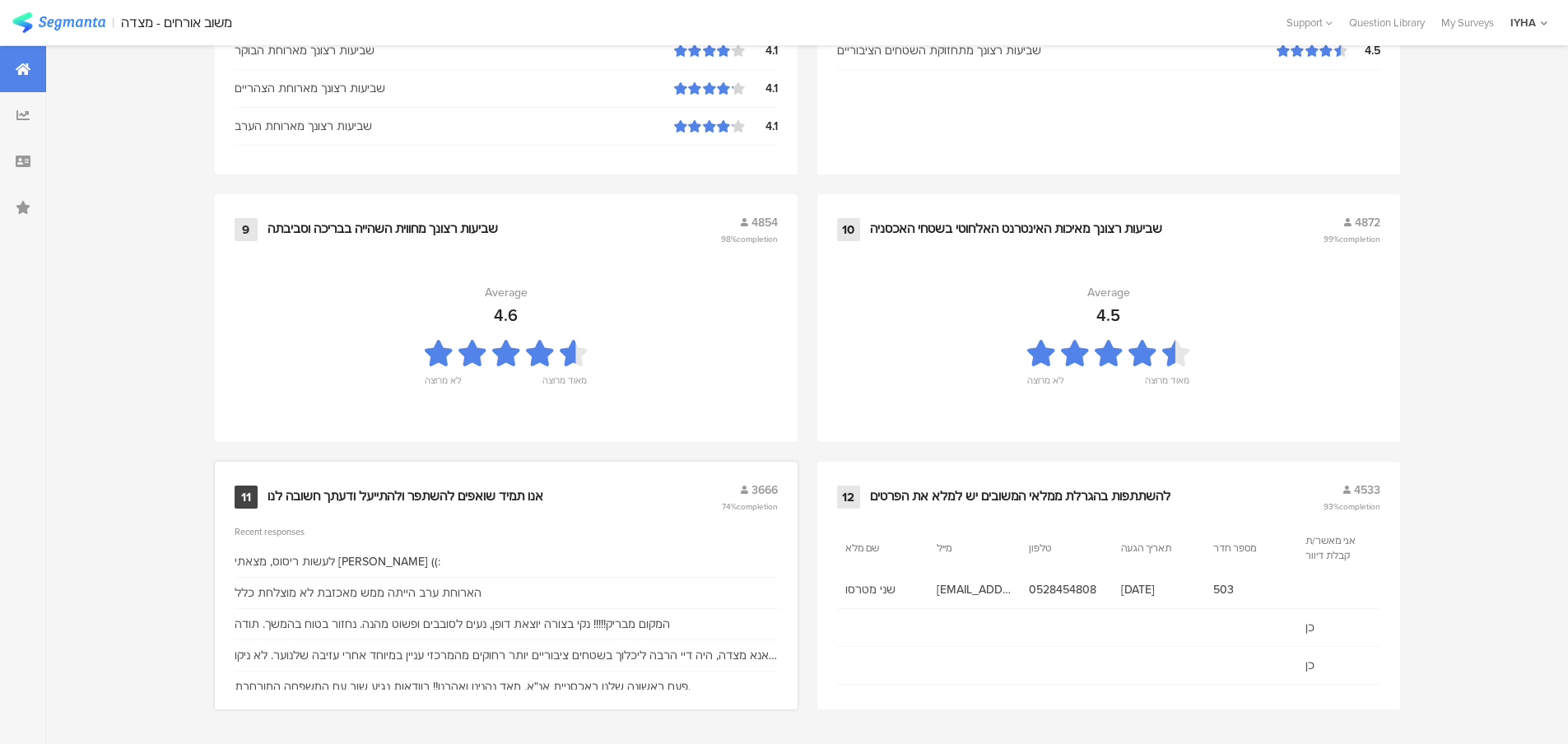 click on "אנו תמיד שואפים להשתפר ולהתייעל ודעתך חשובה לנו" at bounding box center (405, 497) 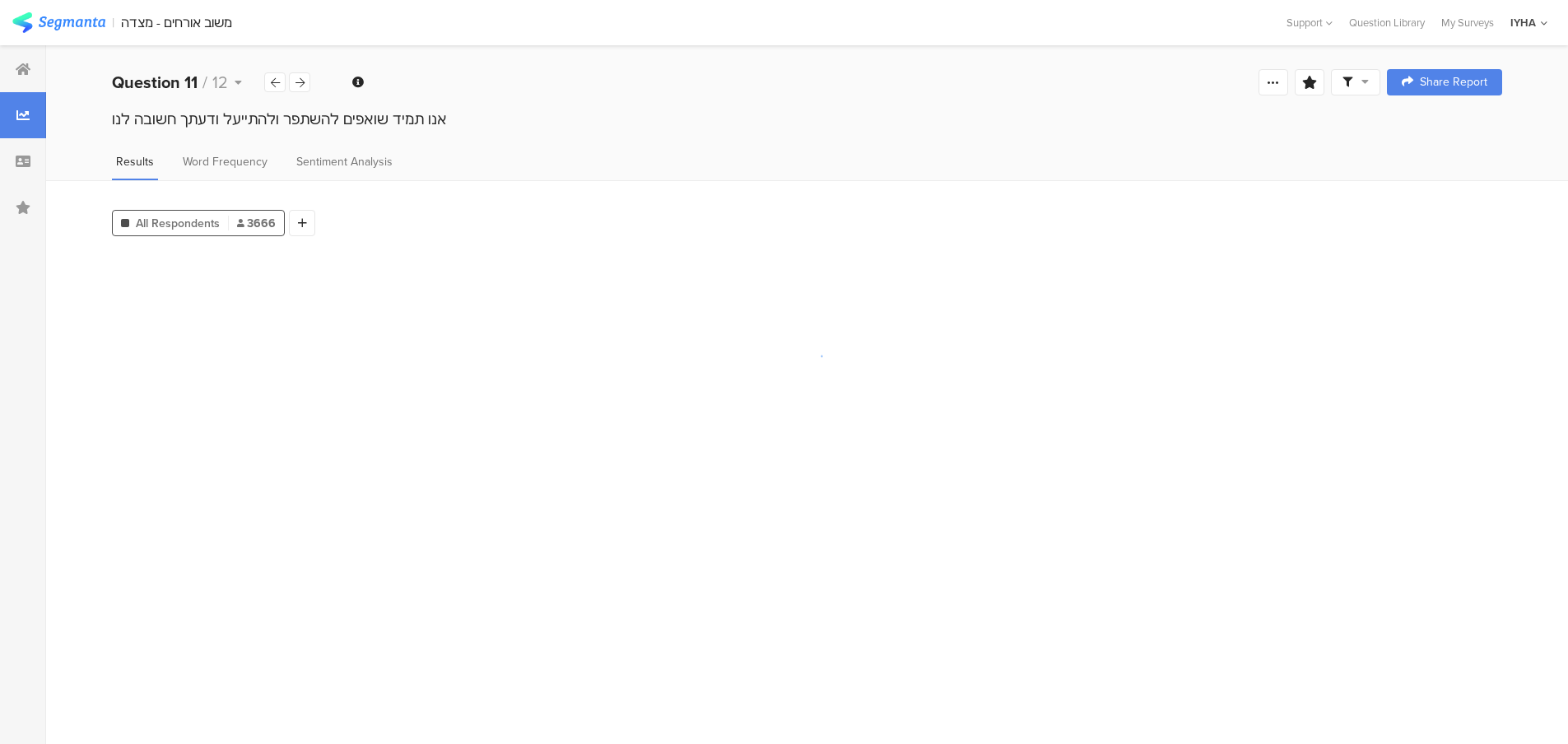 scroll, scrollTop: 0, scrollLeft: 0, axis: both 